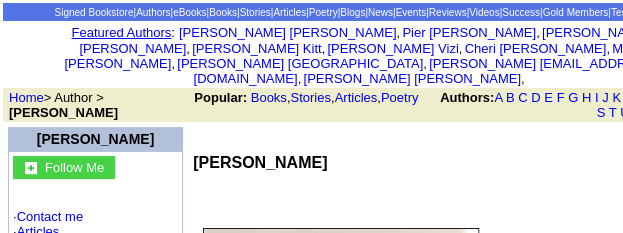 scroll, scrollTop: 0, scrollLeft: 0, axis: both 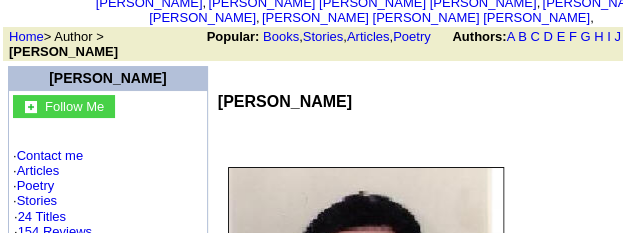 click on "[PERSON_NAME]" at bounding box center (443, 112) 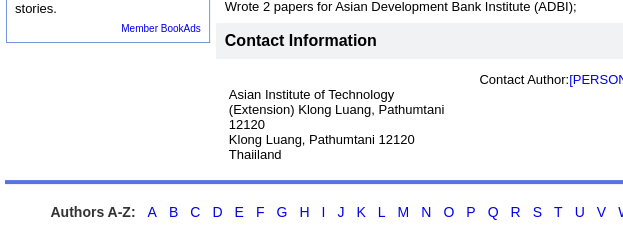scroll, scrollTop: 1094, scrollLeft: 0, axis: vertical 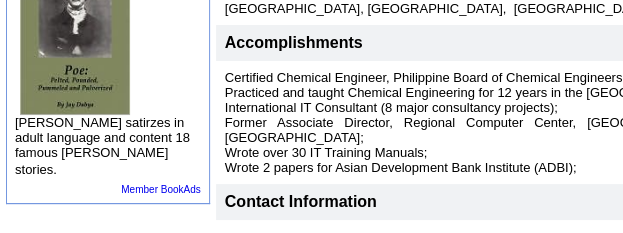 click on "Certified Chemical Engineer, Philippine Board of Chemical Engineers;
Practiced and taught Chemical Engineering for 12 years in the Philippines;
International IT Consultant (8 major consultancy projects);
Former Associate Director, Regional Computer Center, Asian Institute of Technology, Thailand;
Wrote over 30 IT Training Manuals;
Wrote 2 papers for Asian Development Bank Institute (ADBI);" at bounding box center [475, 122] 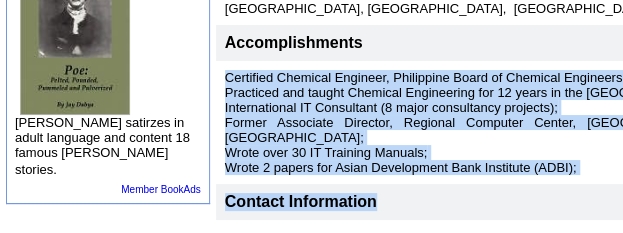 scroll, scrollTop: 934, scrollLeft: 83, axis: both 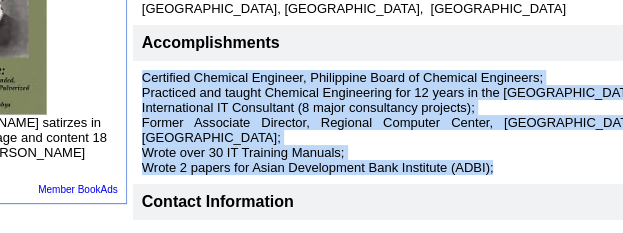 drag, startPoint x: 199, startPoint y: 64, endPoint x: 479, endPoint y: 153, distance: 293.80435 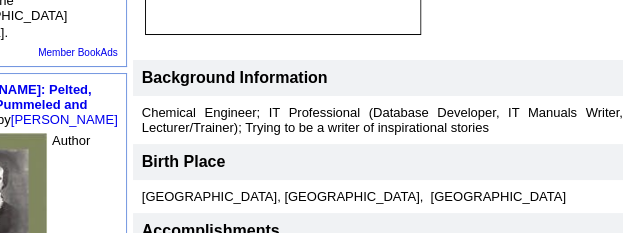 scroll, scrollTop: 747, scrollLeft: 83, axis: both 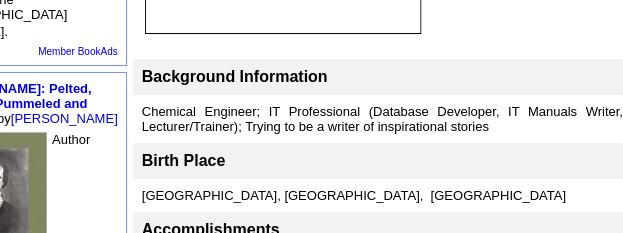 click on "Birth Place" at bounding box center [184, 160] 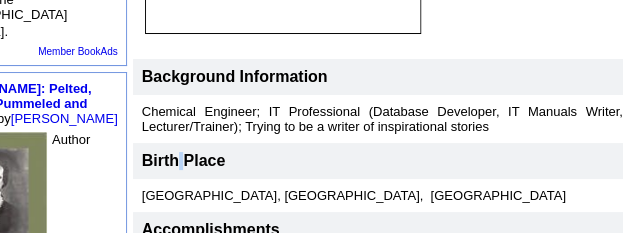 click on "Birth Place" at bounding box center (184, 160) 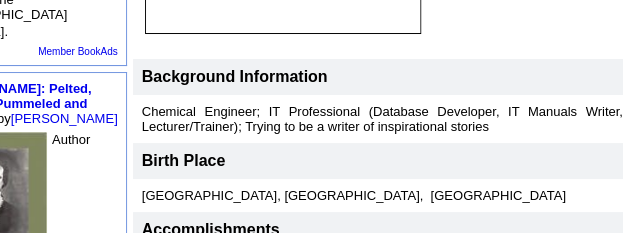 click on "Birth Place" at bounding box center [392, 161] 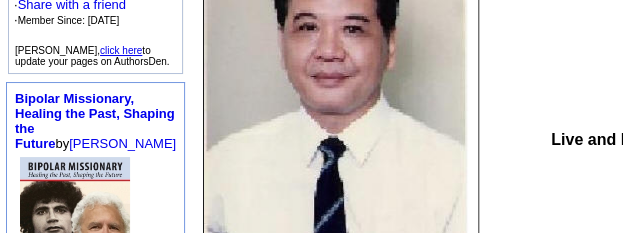 scroll, scrollTop: 401, scrollLeft: 0, axis: vertical 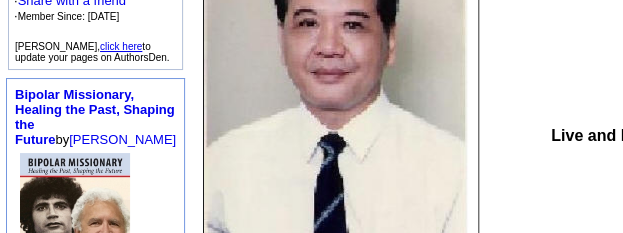 click at bounding box center [368, 135] 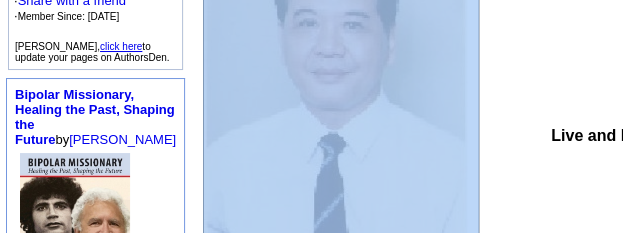 click at bounding box center (368, 135) 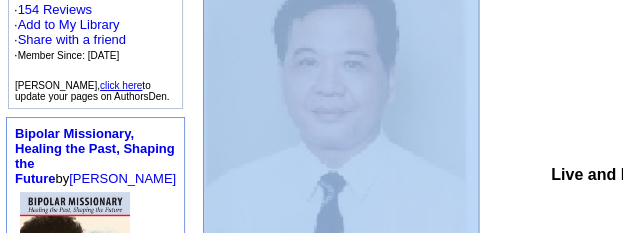 scroll, scrollTop: 360, scrollLeft: 0, axis: vertical 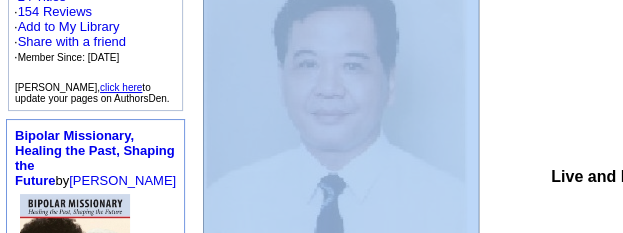 click on "click
here" at bounding box center [121, 87] 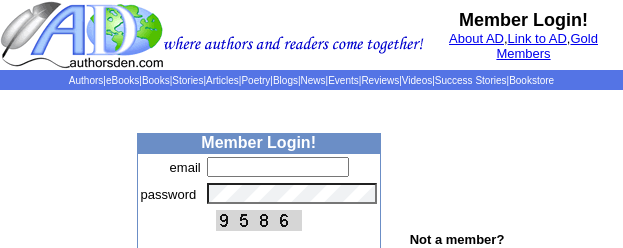 scroll, scrollTop: 0, scrollLeft: 0, axis: both 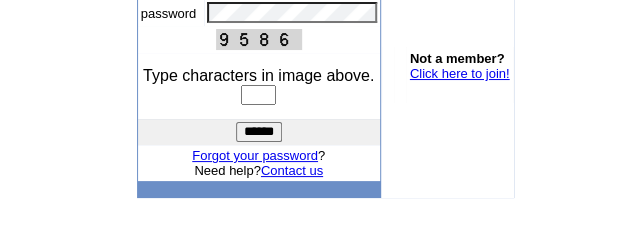click at bounding box center [259, 39] 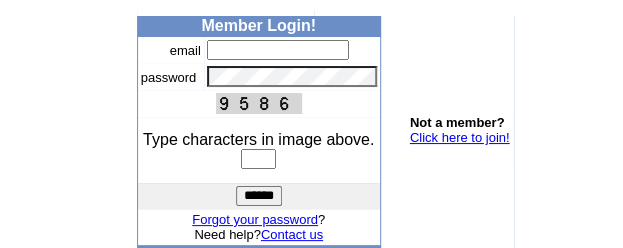 scroll, scrollTop: 113, scrollLeft: 0, axis: vertical 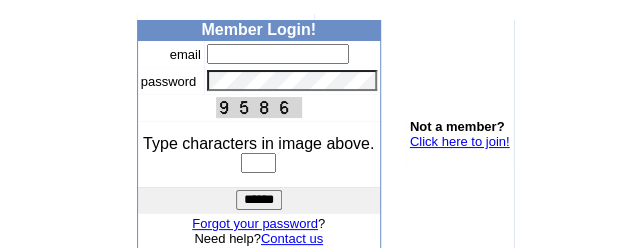 click at bounding box center (278, 54) 